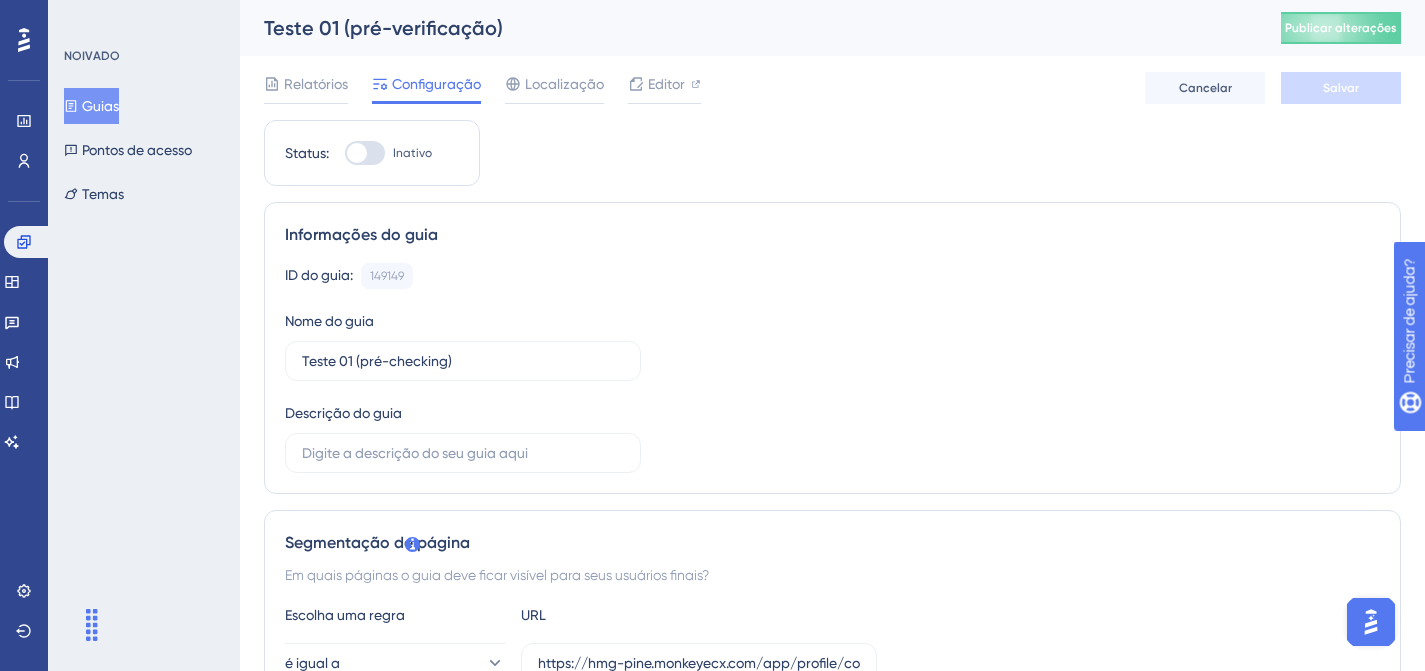 scroll, scrollTop: 0, scrollLeft: 0, axis: both 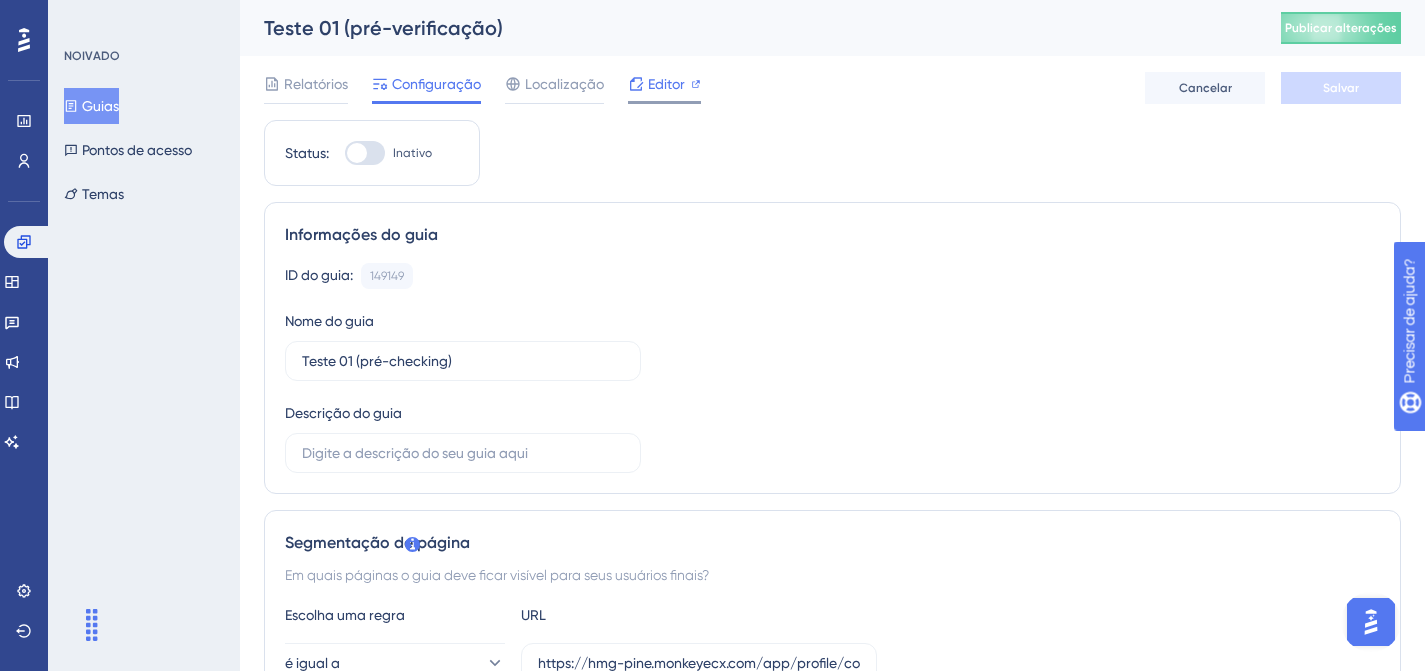 click on "Editor" at bounding box center (664, 88) 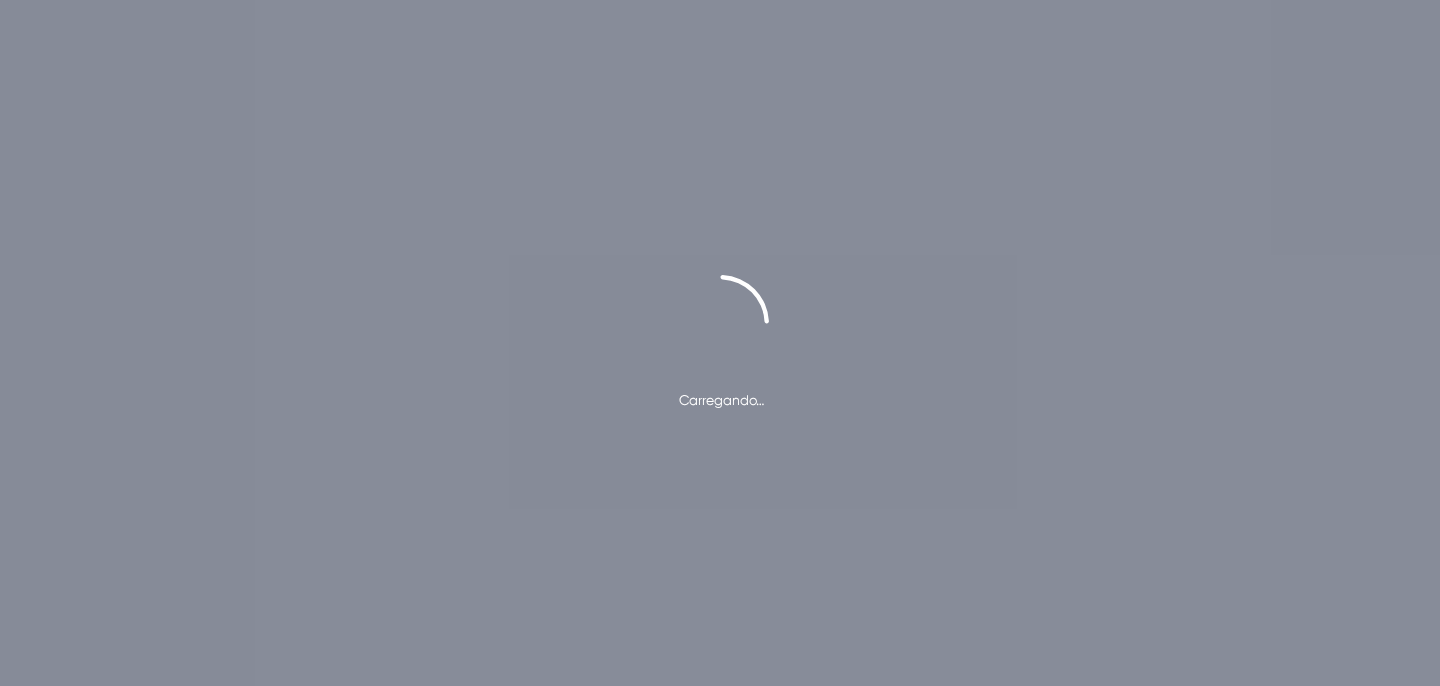 scroll, scrollTop: 0, scrollLeft: 0, axis: both 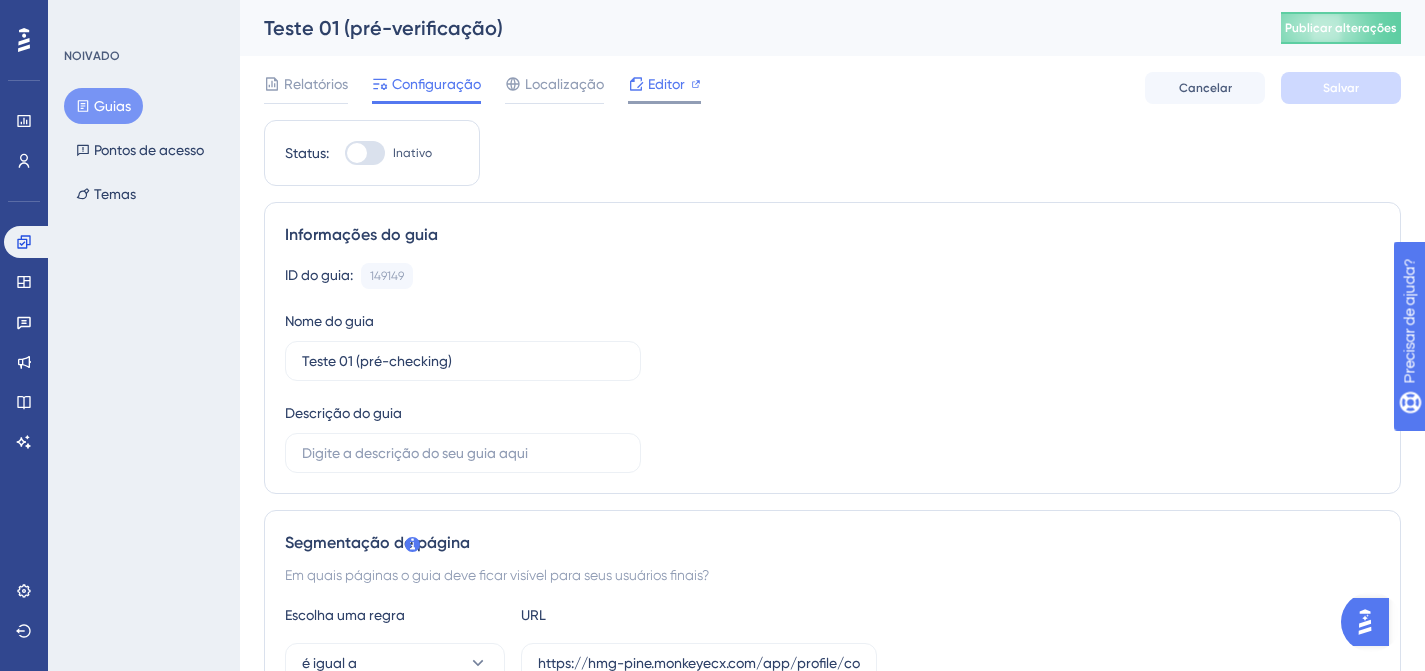 click on "Editor" at bounding box center (666, 84) 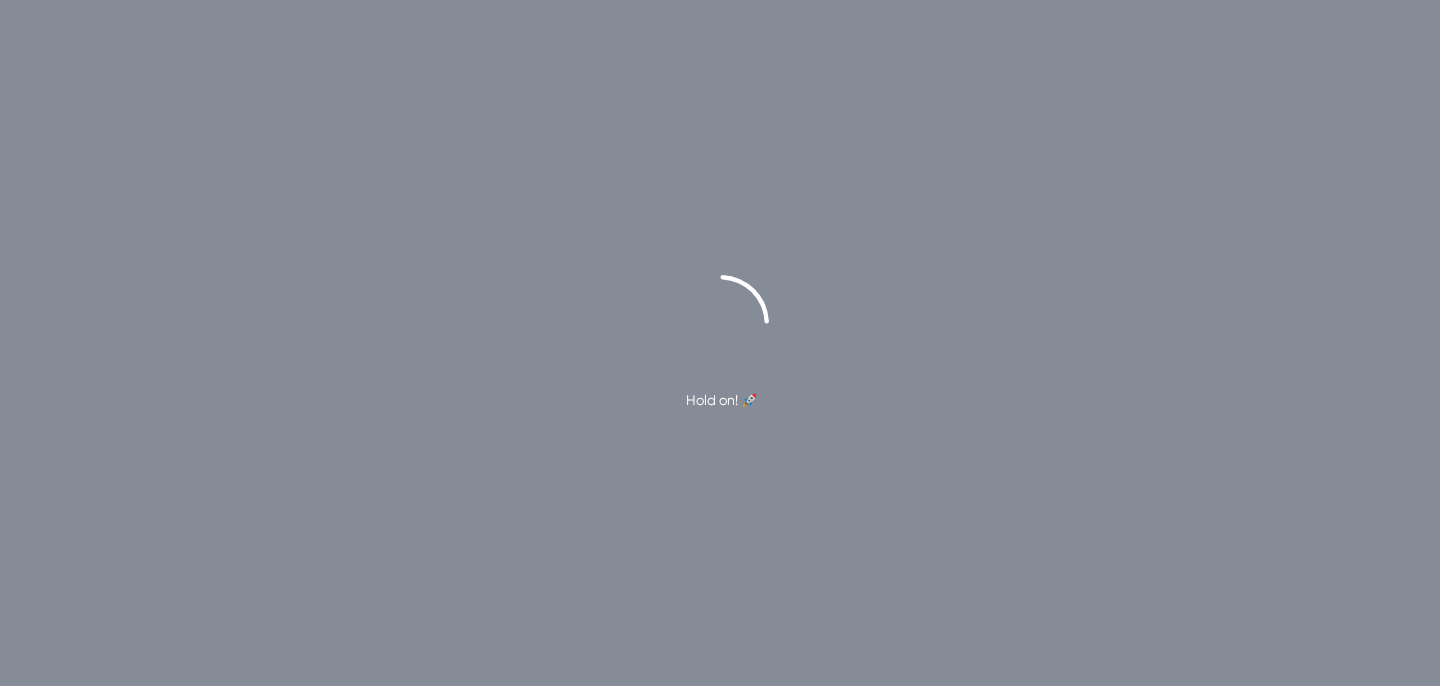 scroll, scrollTop: 0, scrollLeft: 0, axis: both 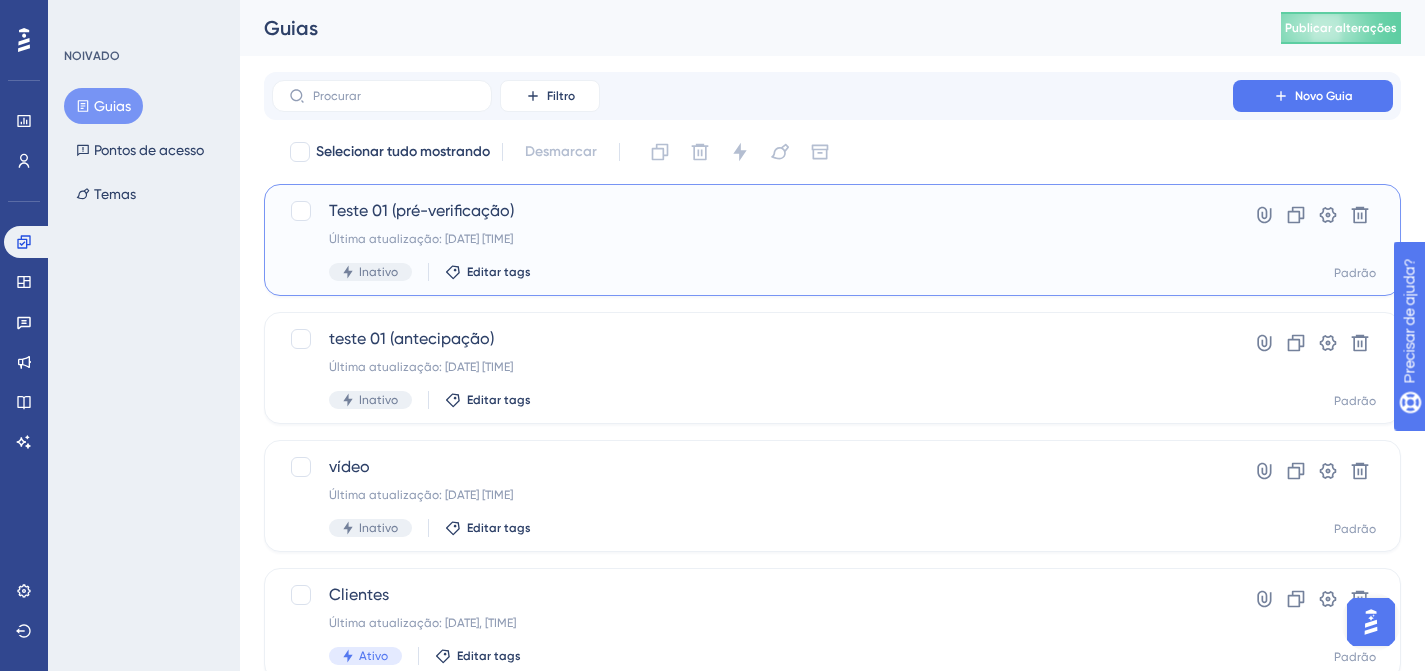 click on "Inativo Editar tags" at bounding box center [752, 272] 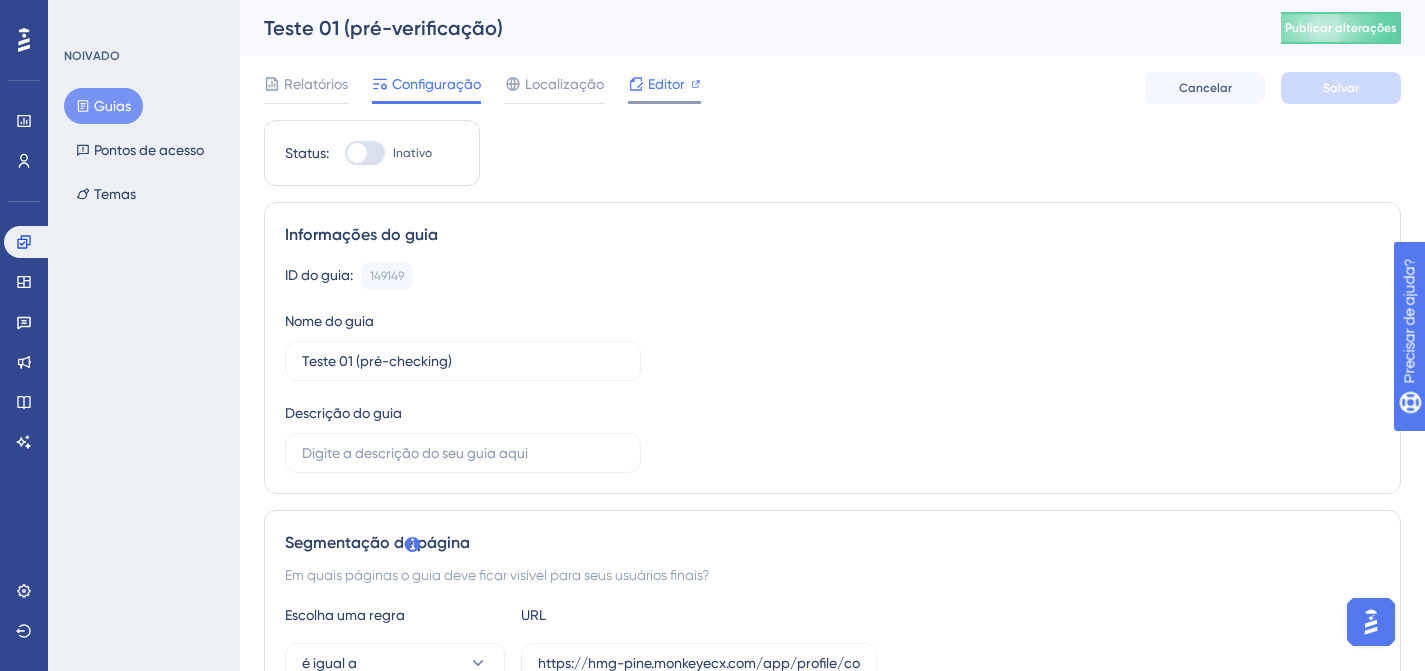 click on "Editor" at bounding box center (666, 84) 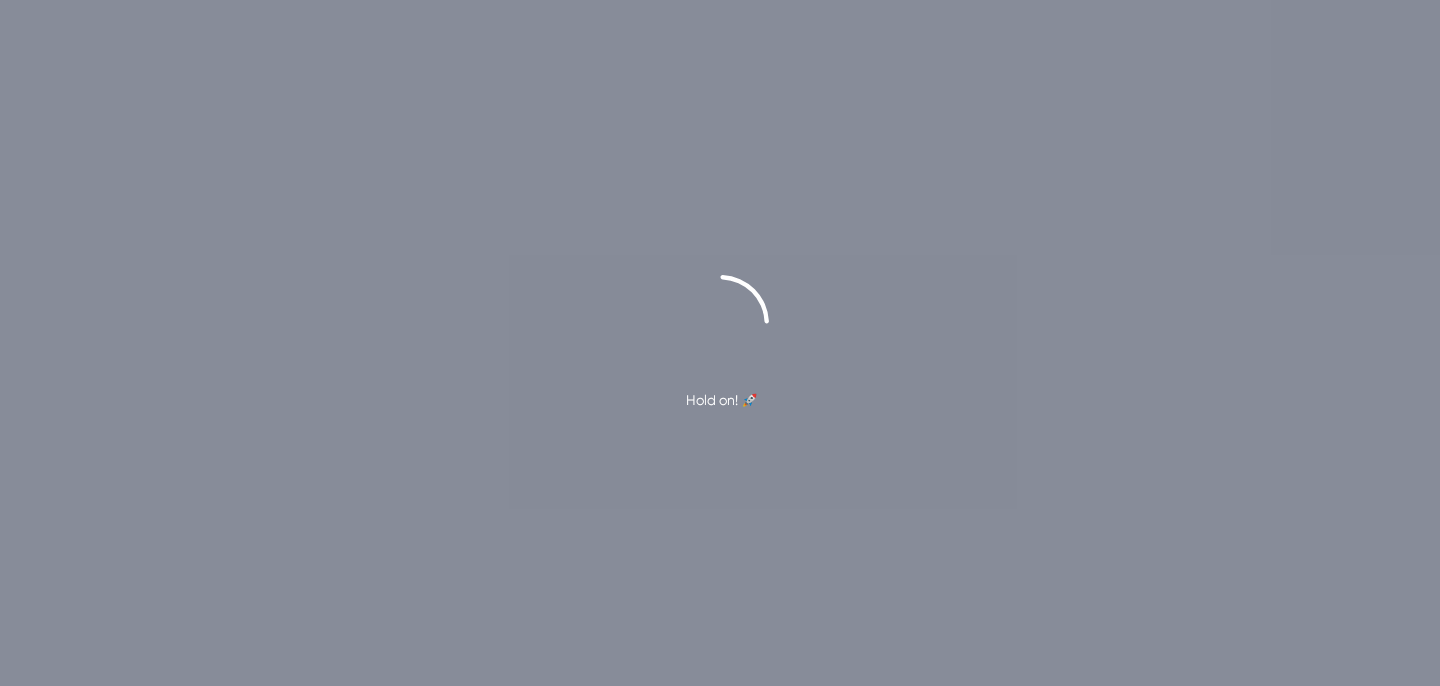 scroll, scrollTop: 0, scrollLeft: 0, axis: both 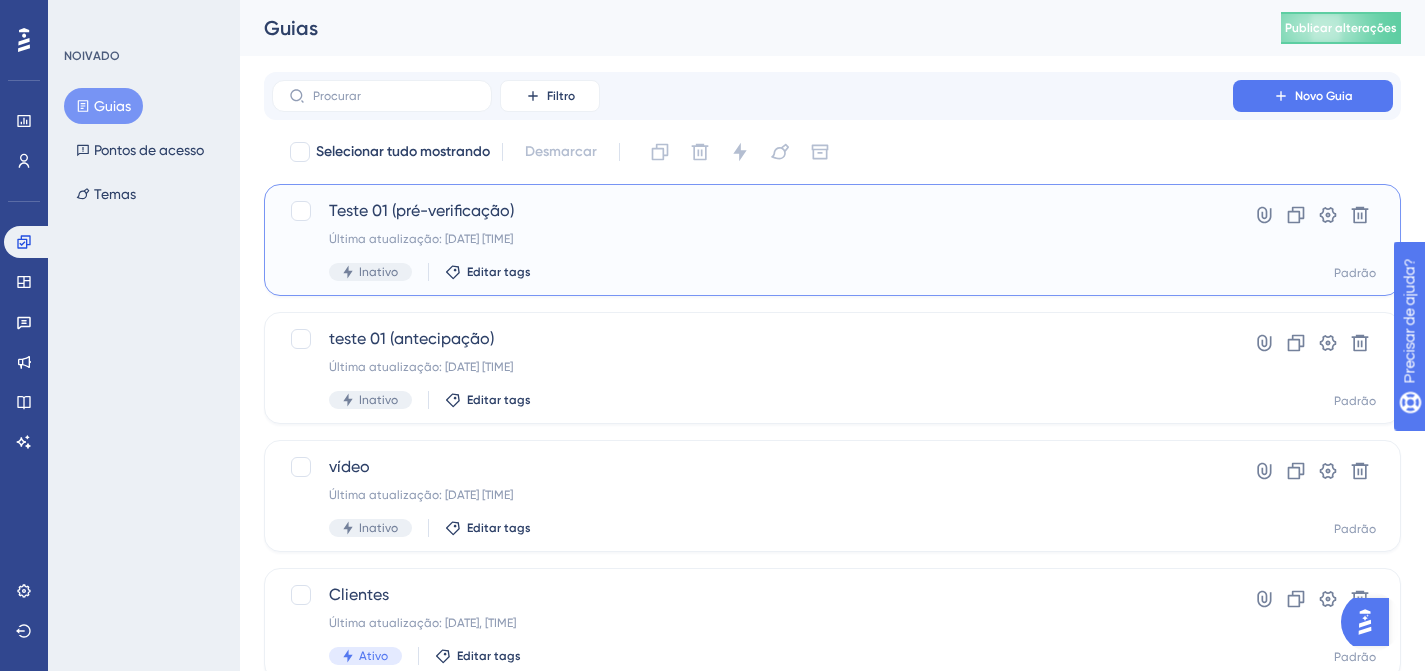 click on "Teste 01 (pré-verificação) Última atualização: 04 de atrás. de 2025 14h49 Inativo Editar tags" at bounding box center (752, 240) 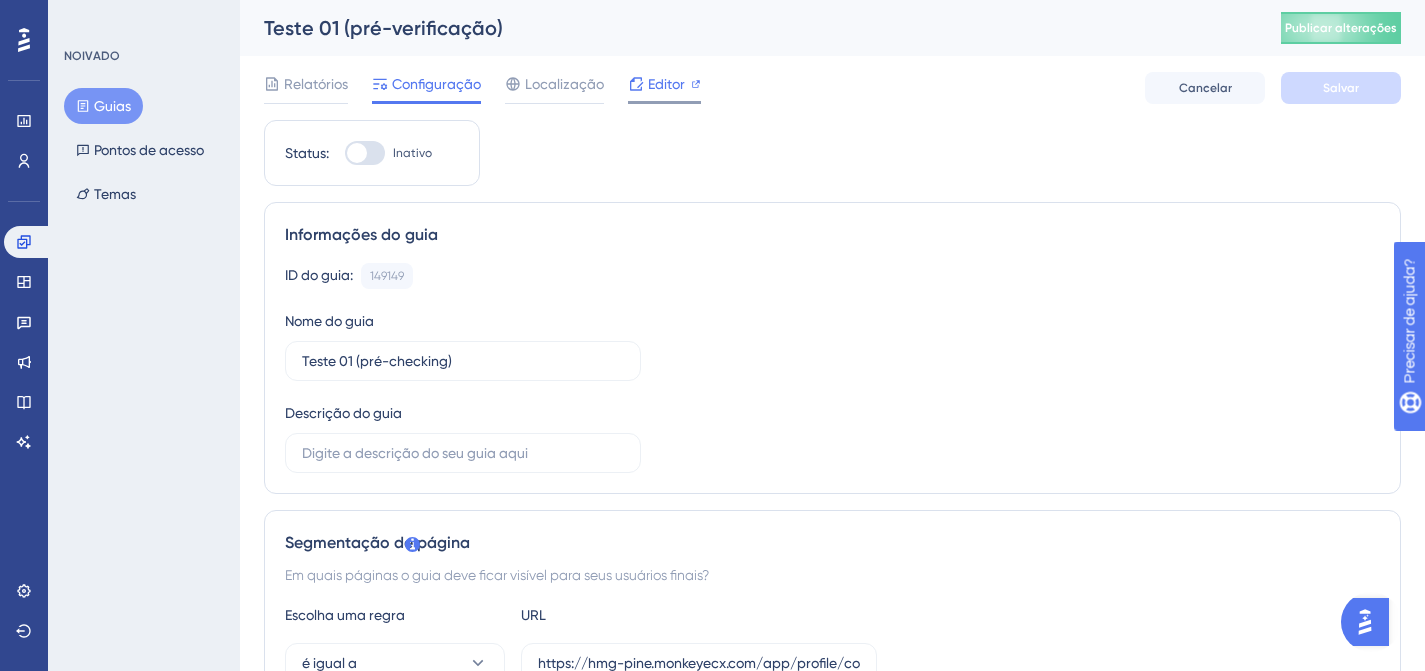 click on "Editor" at bounding box center [666, 84] 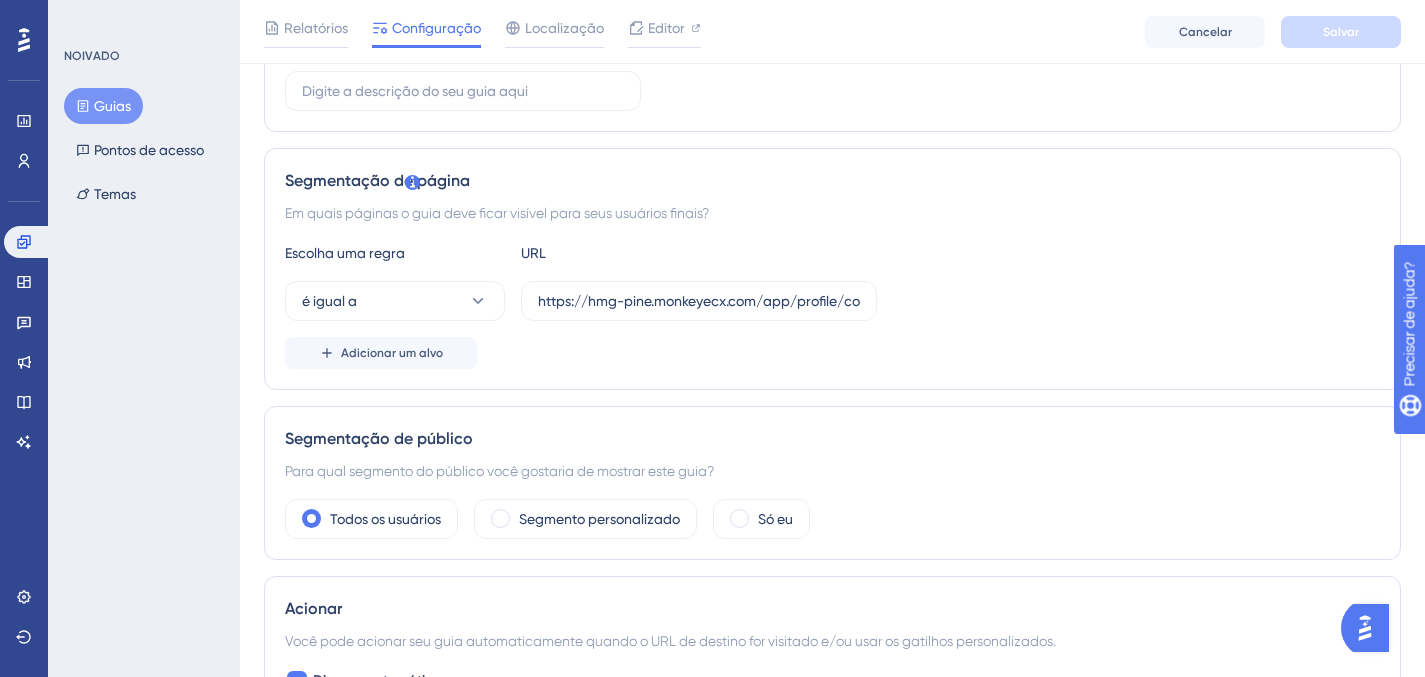scroll, scrollTop: 0, scrollLeft: 0, axis: both 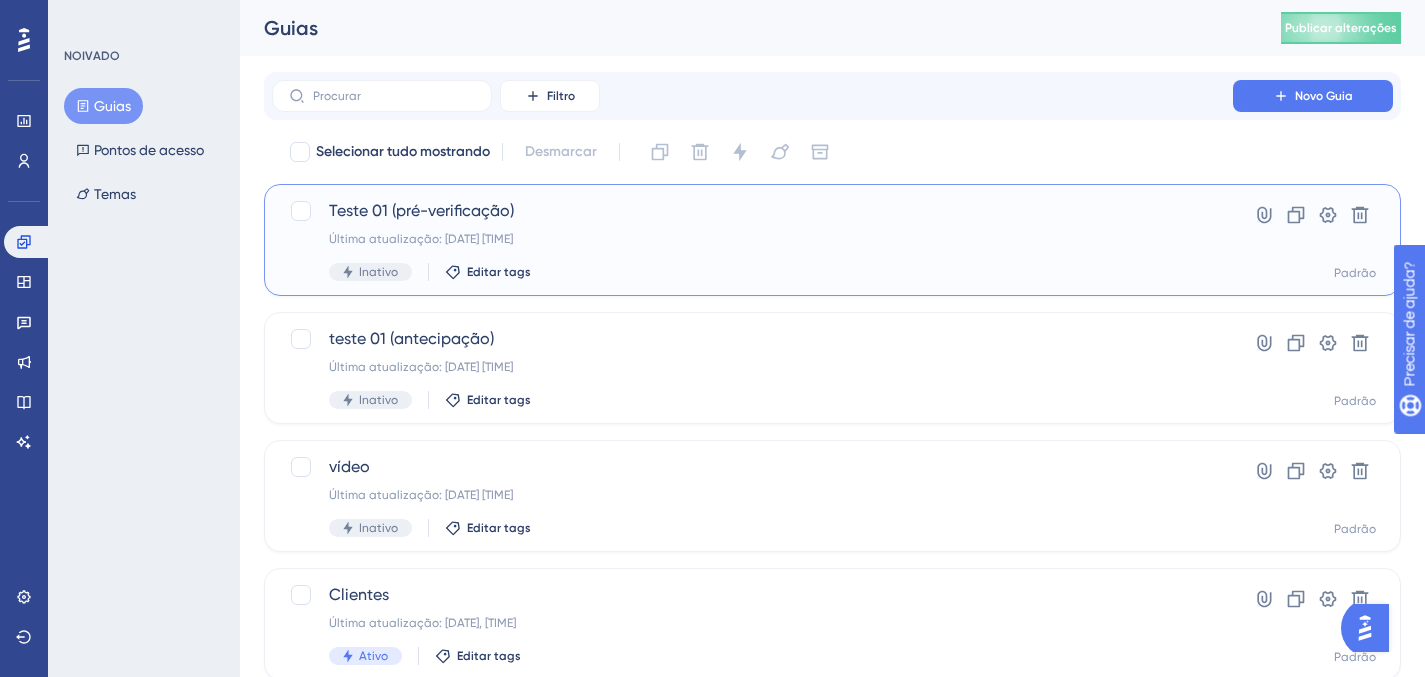 click on "Teste 01 (pré-verificação) Última atualização: 04 de atrás. de 2025 14h50 Inativo Editar tags" at bounding box center (752, 240) 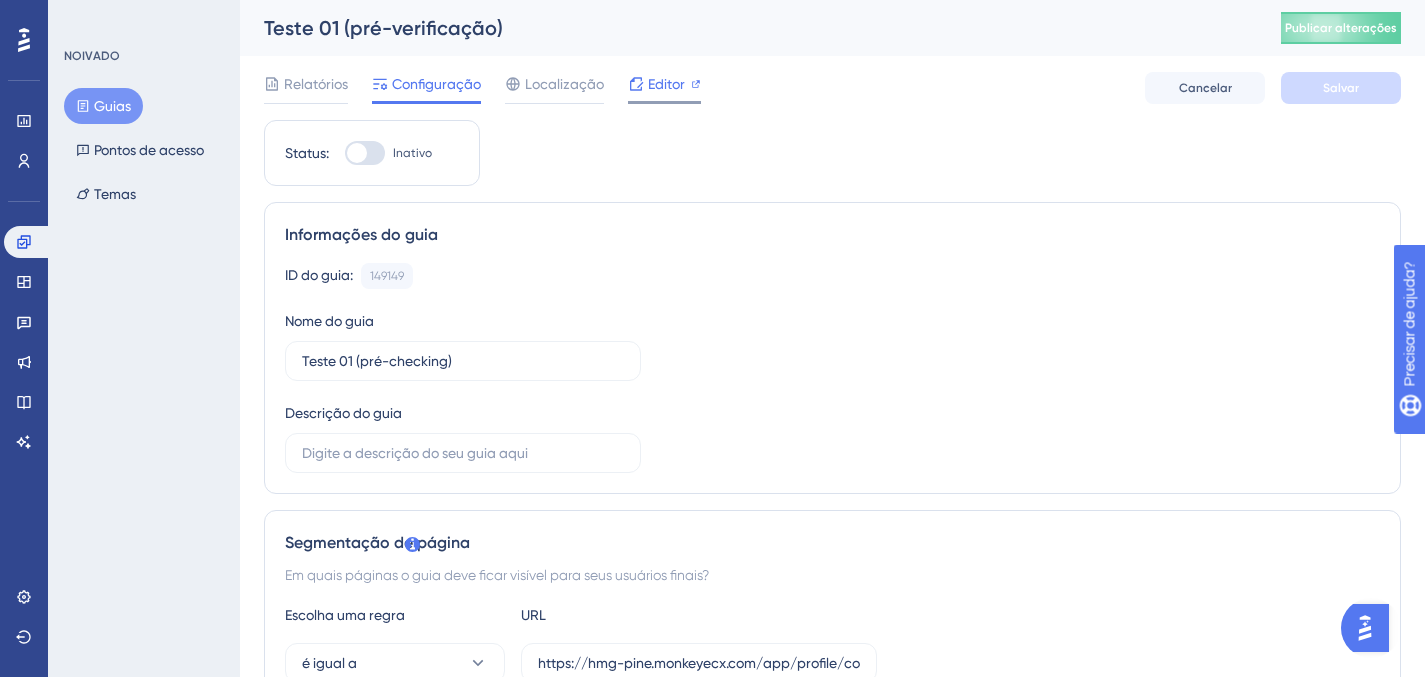 click on "Editor" at bounding box center [666, 84] 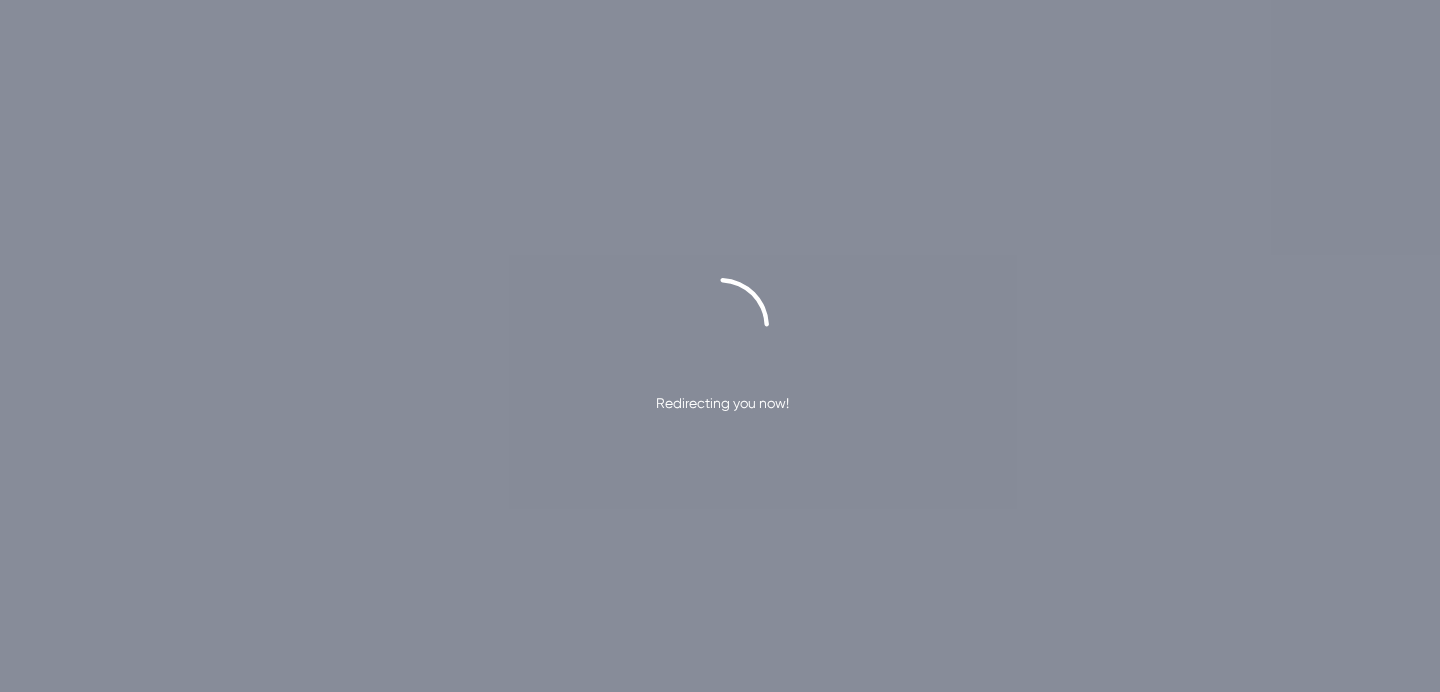 scroll, scrollTop: 0, scrollLeft: 0, axis: both 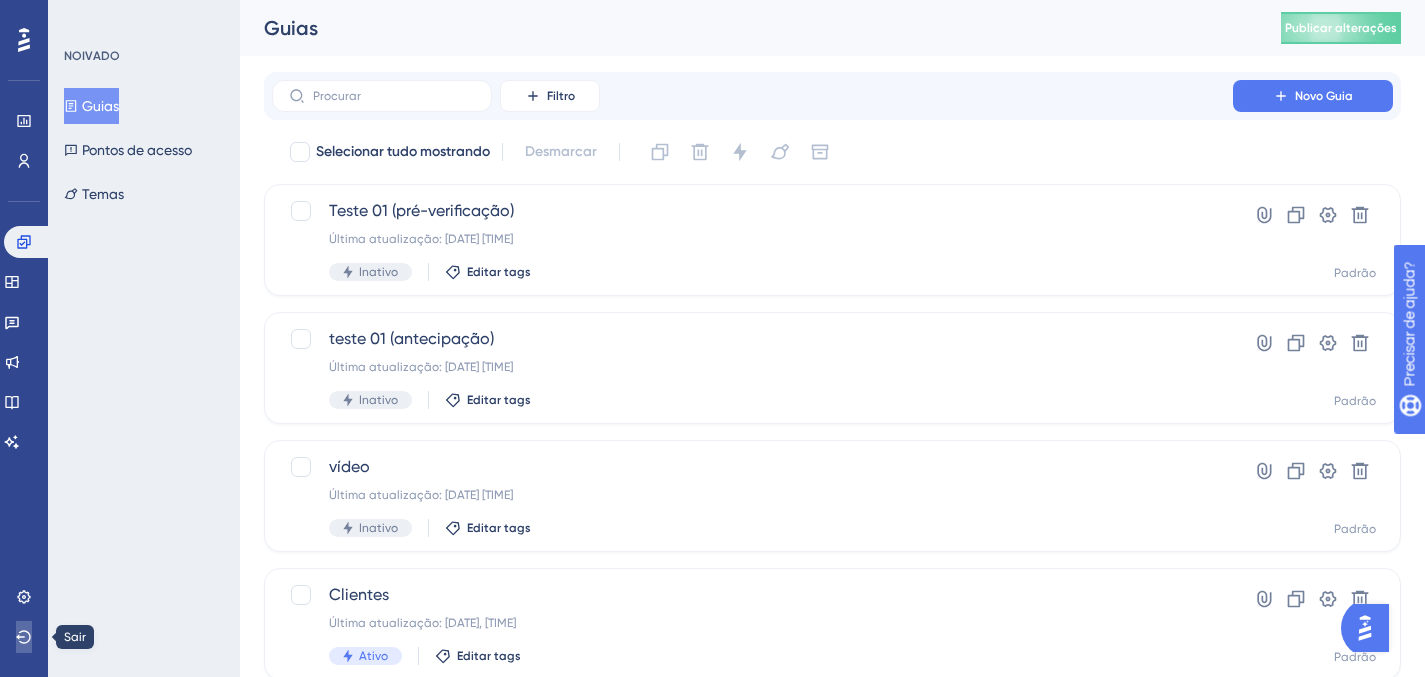 click 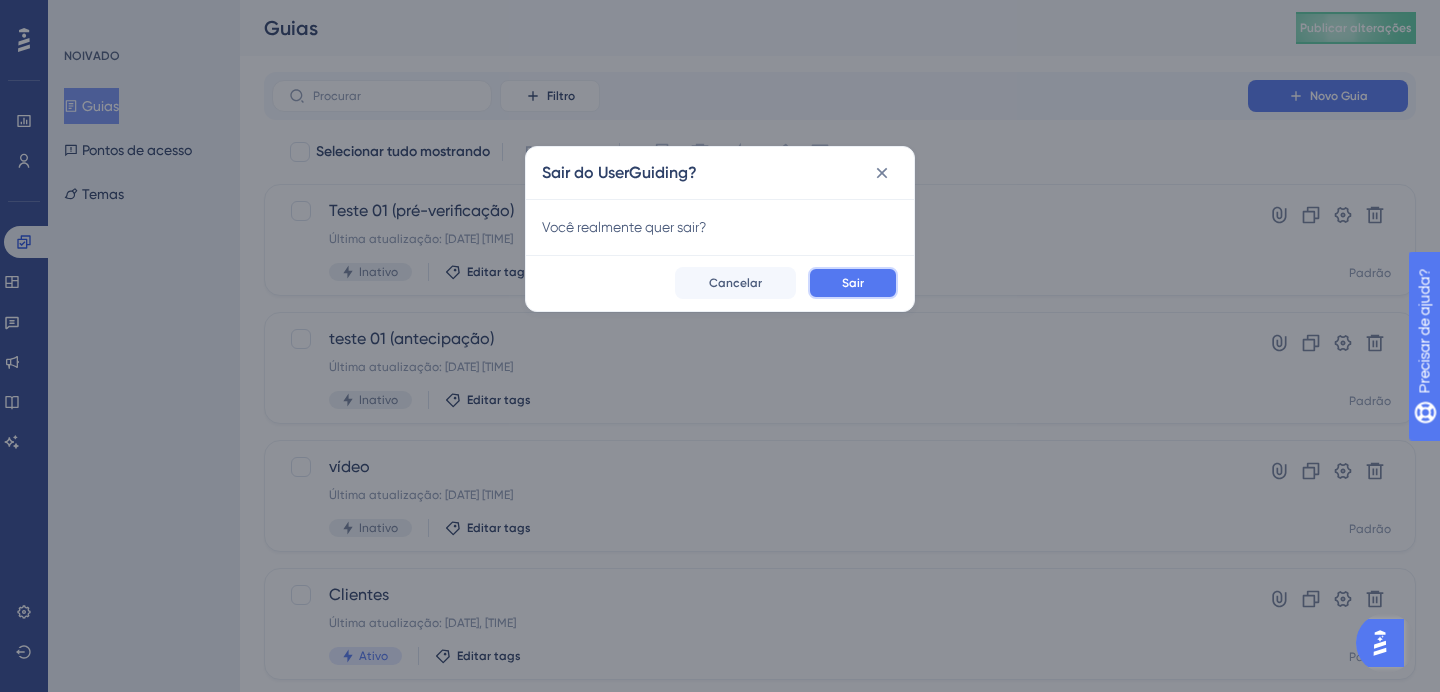 click on "Sair" at bounding box center (853, 283) 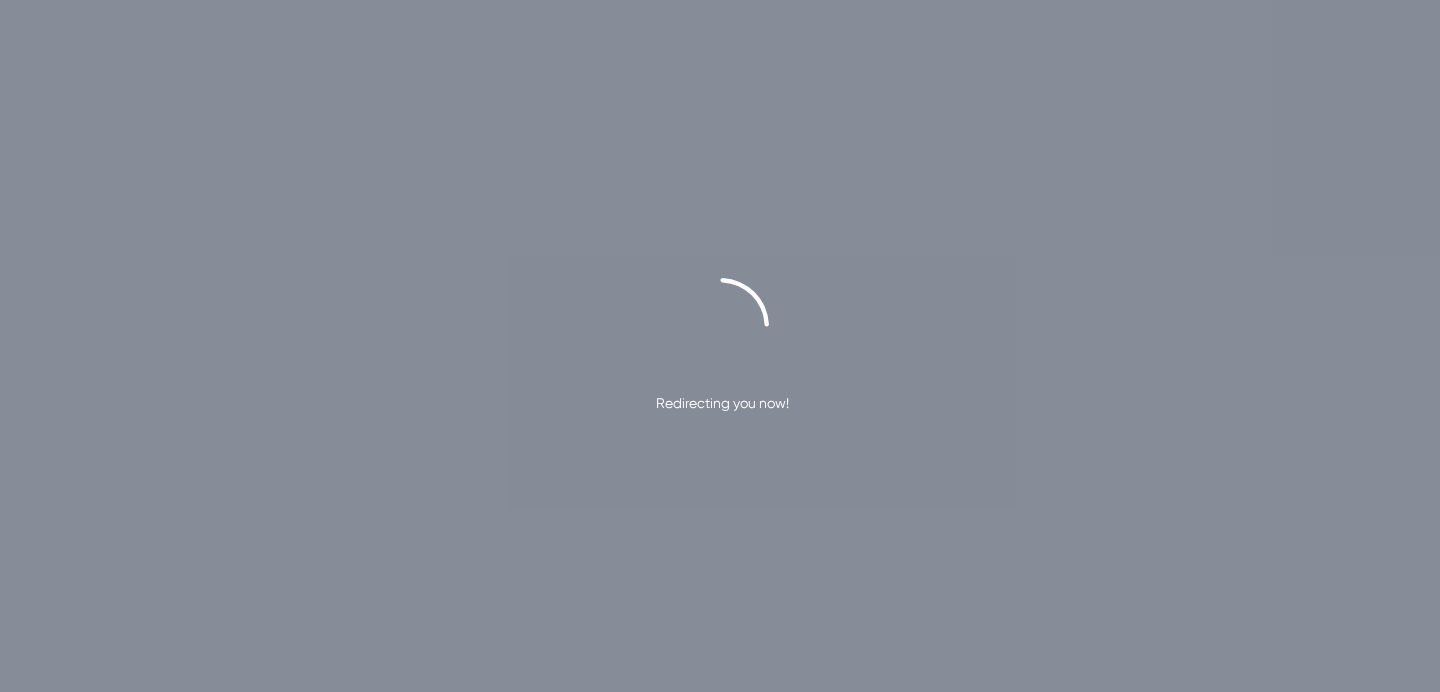 scroll, scrollTop: 0, scrollLeft: 0, axis: both 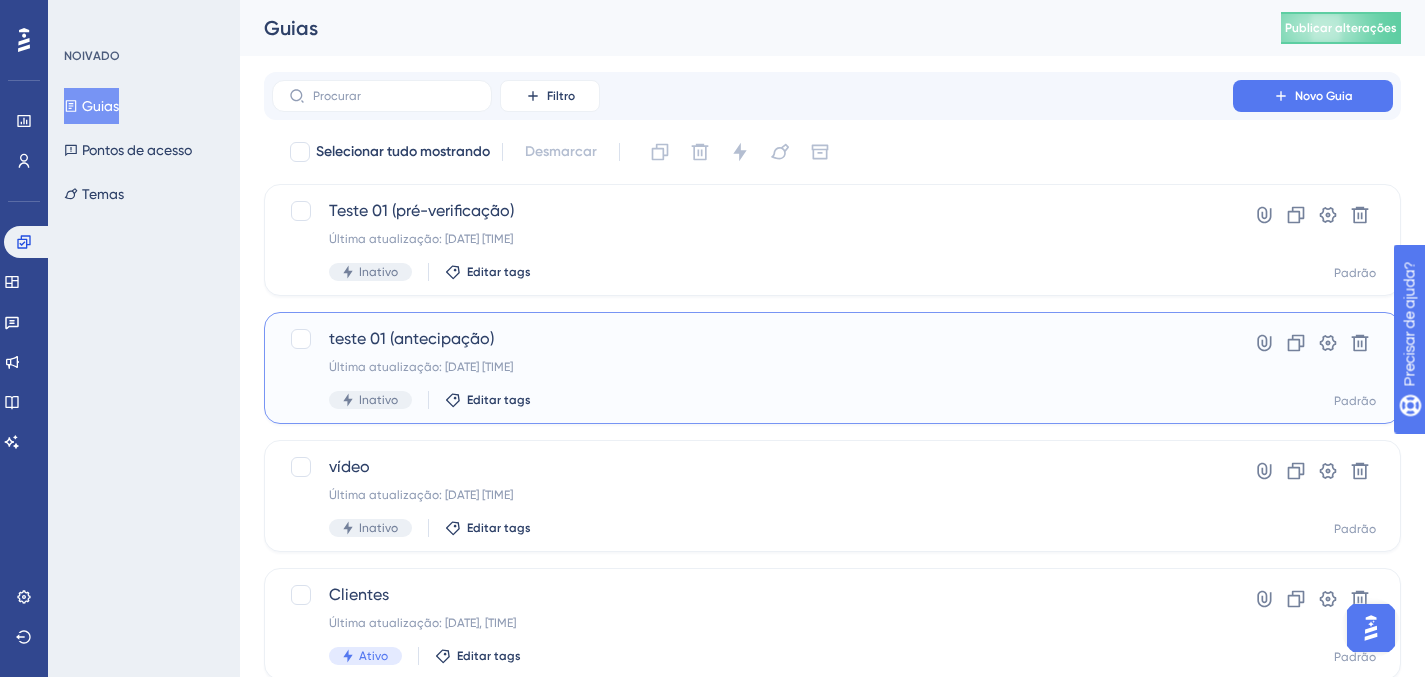 click on "teste 01 (antecipação) Última atualização: 04 de atrás. de 2025 15h08 Inativo Editar tags" at bounding box center (752, 368) 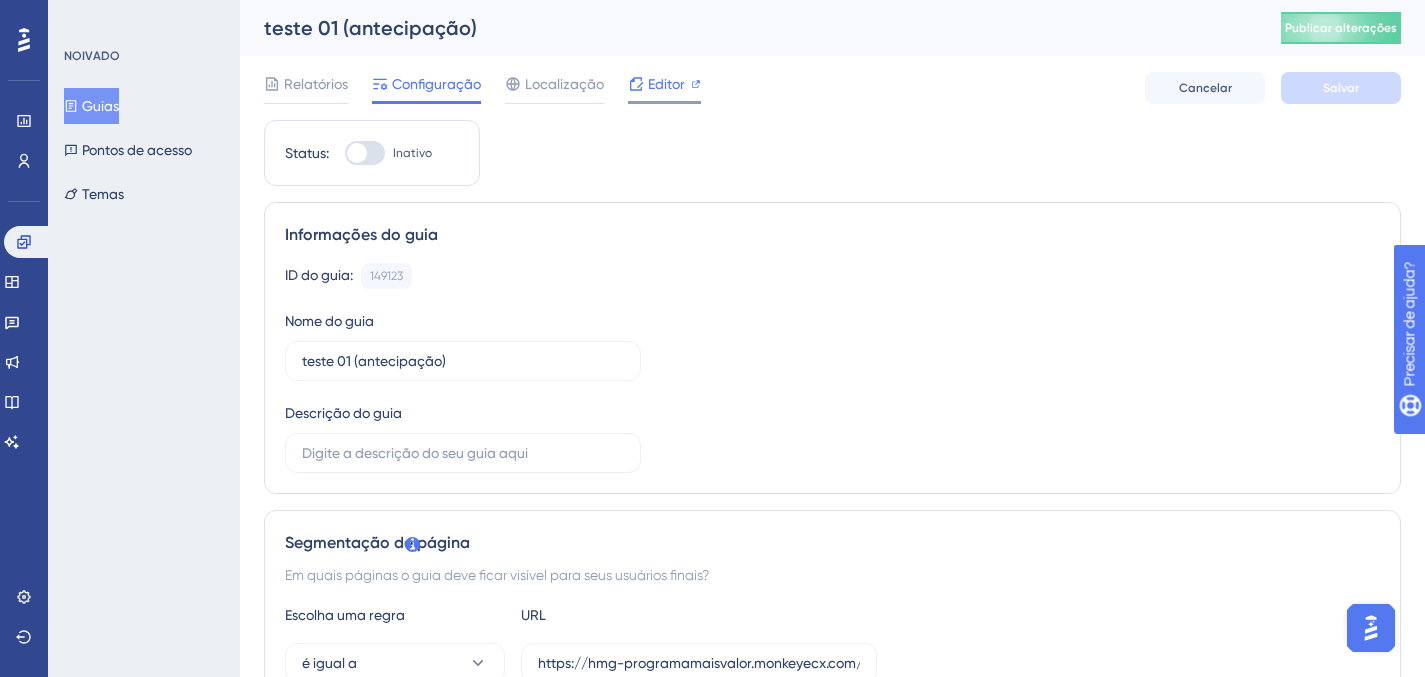 click on "Editor" at bounding box center (666, 84) 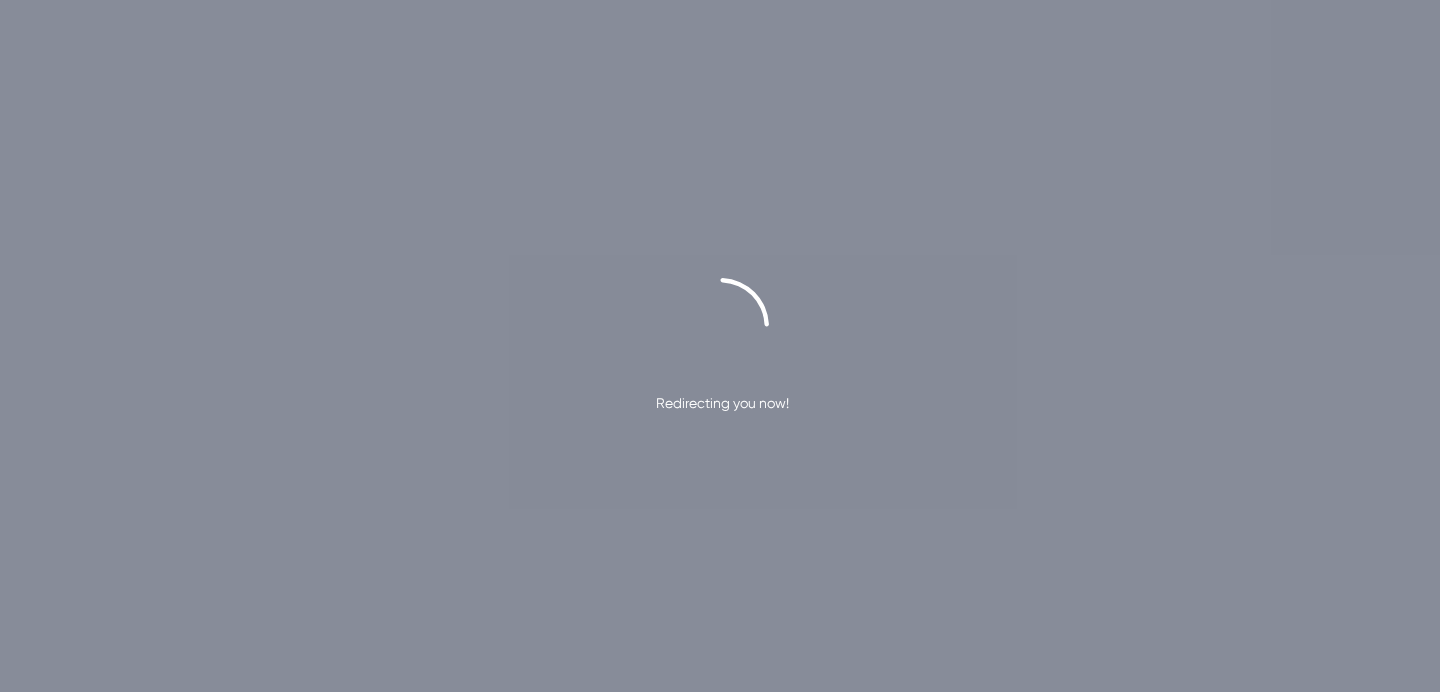 scroll, scrollTop: 0, scrollLeft: 0, axis: both 